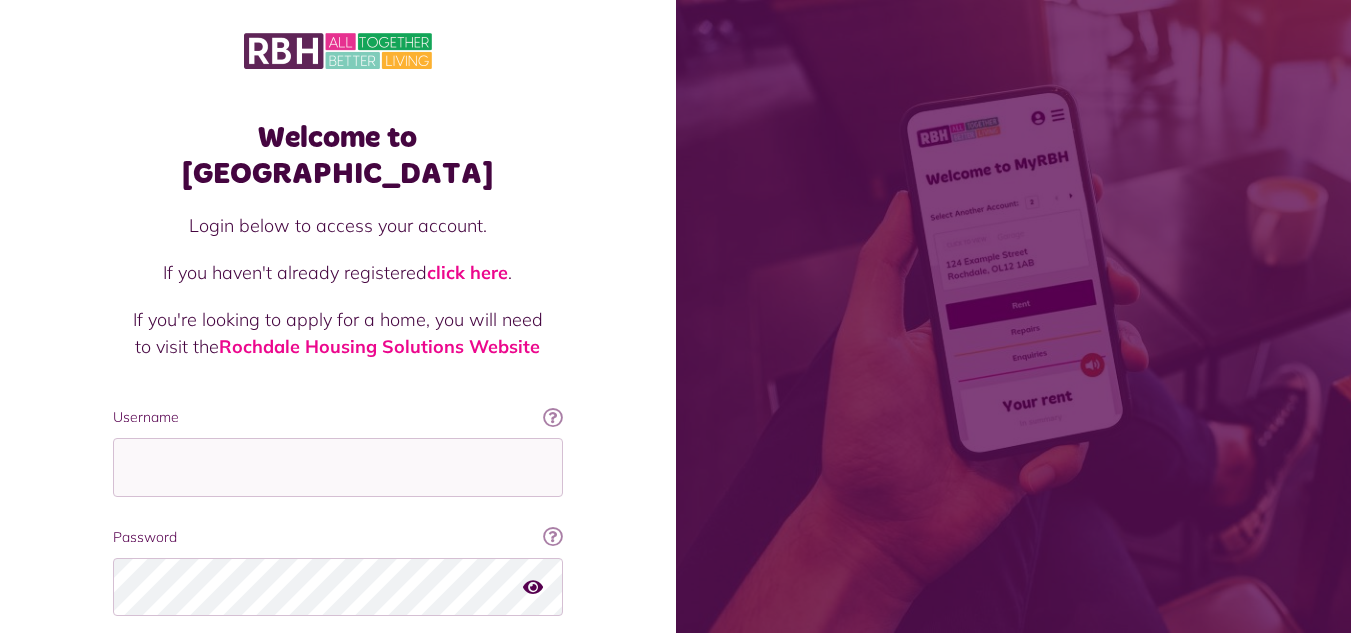 scroll, scrollTop: 0, scrollLeft: 0, axis: both 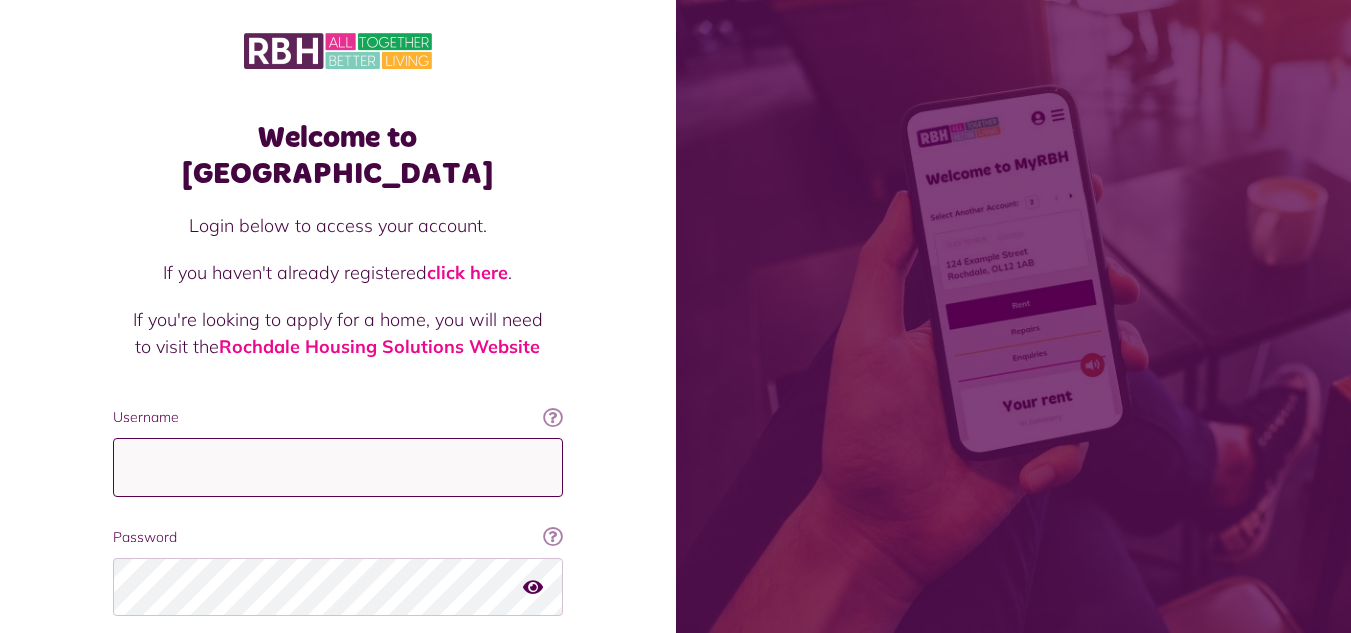 type on "**********" 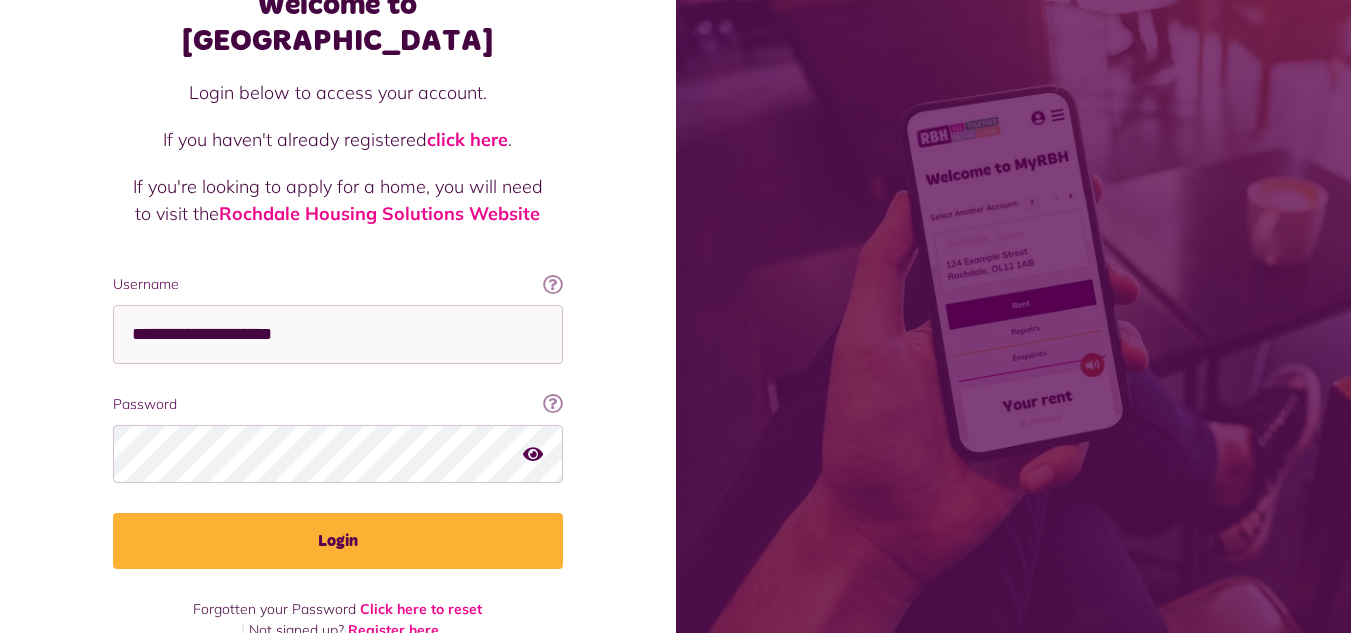 scroll, scrollTop: 135, scrollLeft: 0, axis: vertical 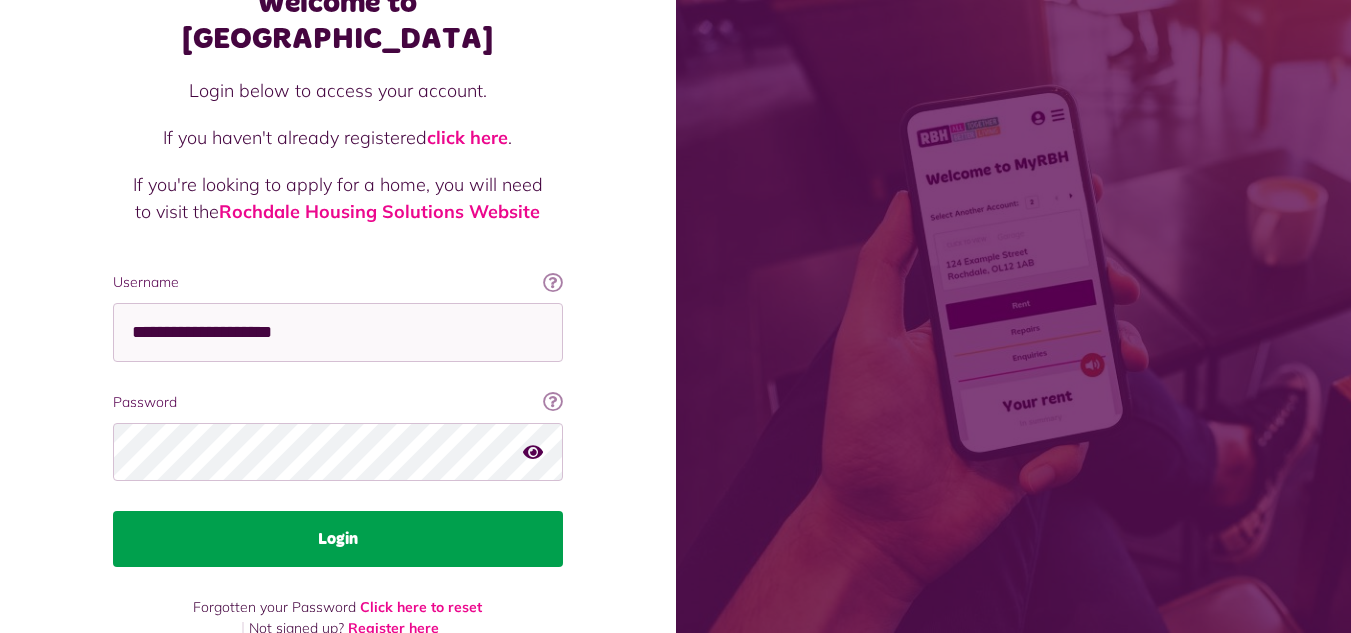 click on "Login" at bounding box center (338, 539) 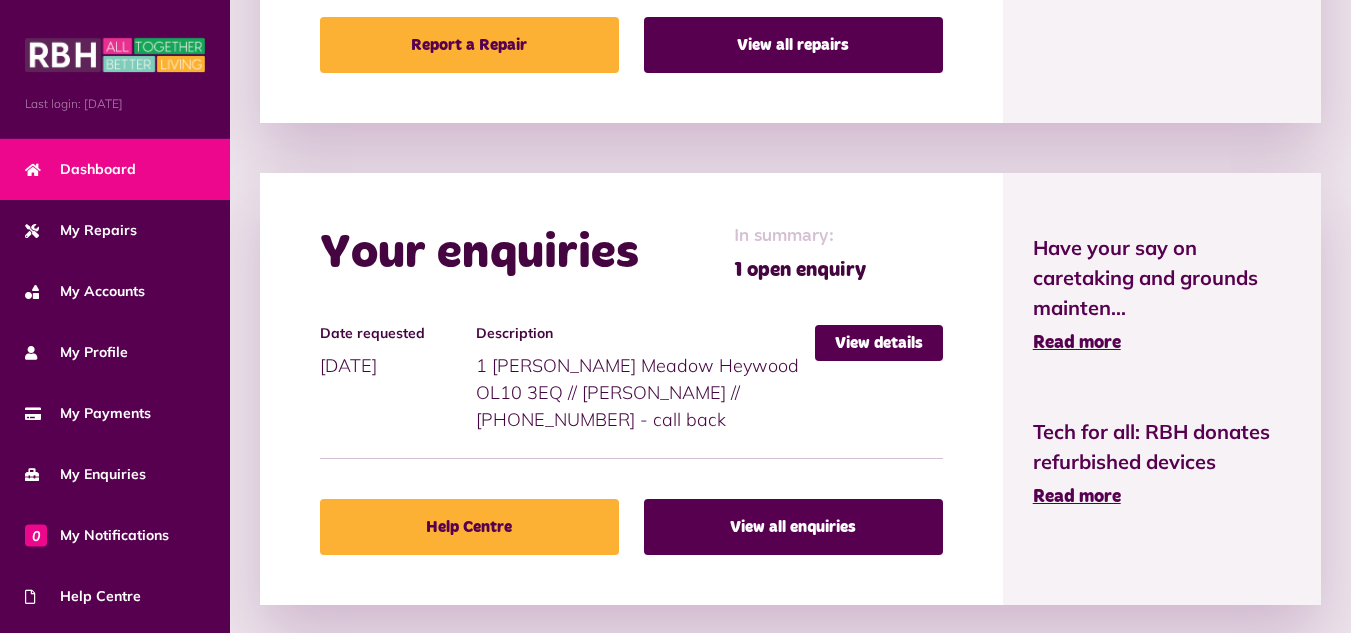 scroll, scrollTop: 1284, scrollLeft: 0, axis: vertical 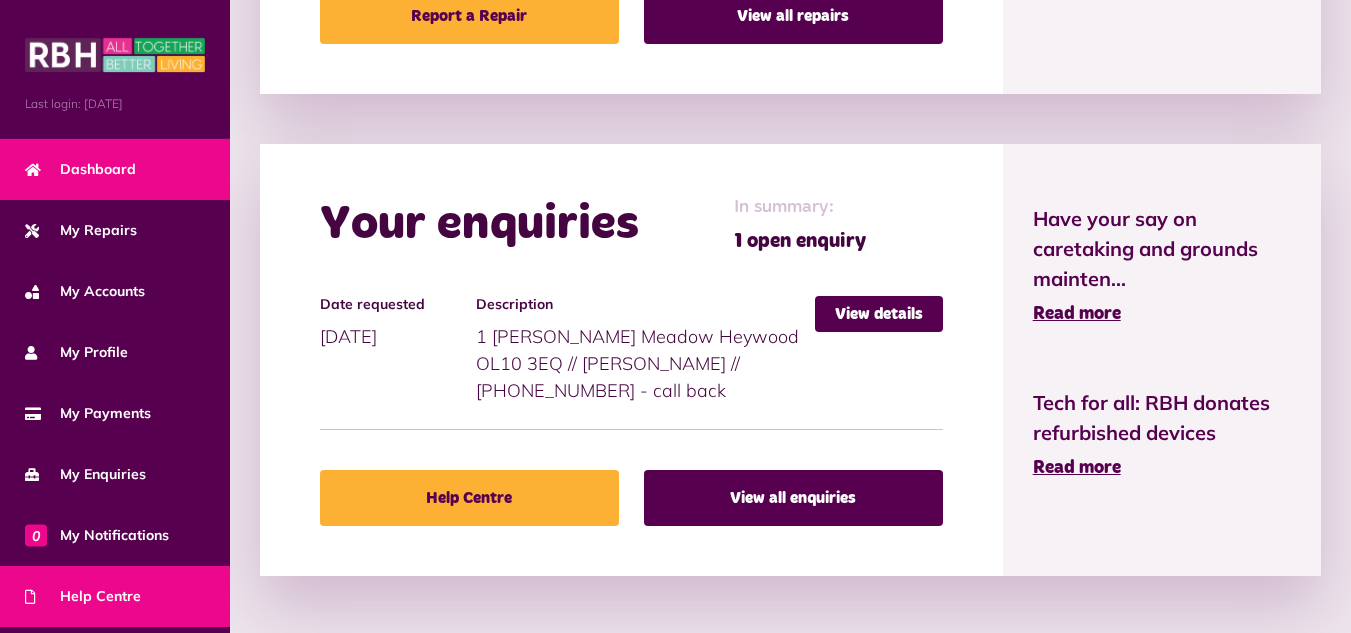 click on "Help Centre" at bounding box center [83, 596] 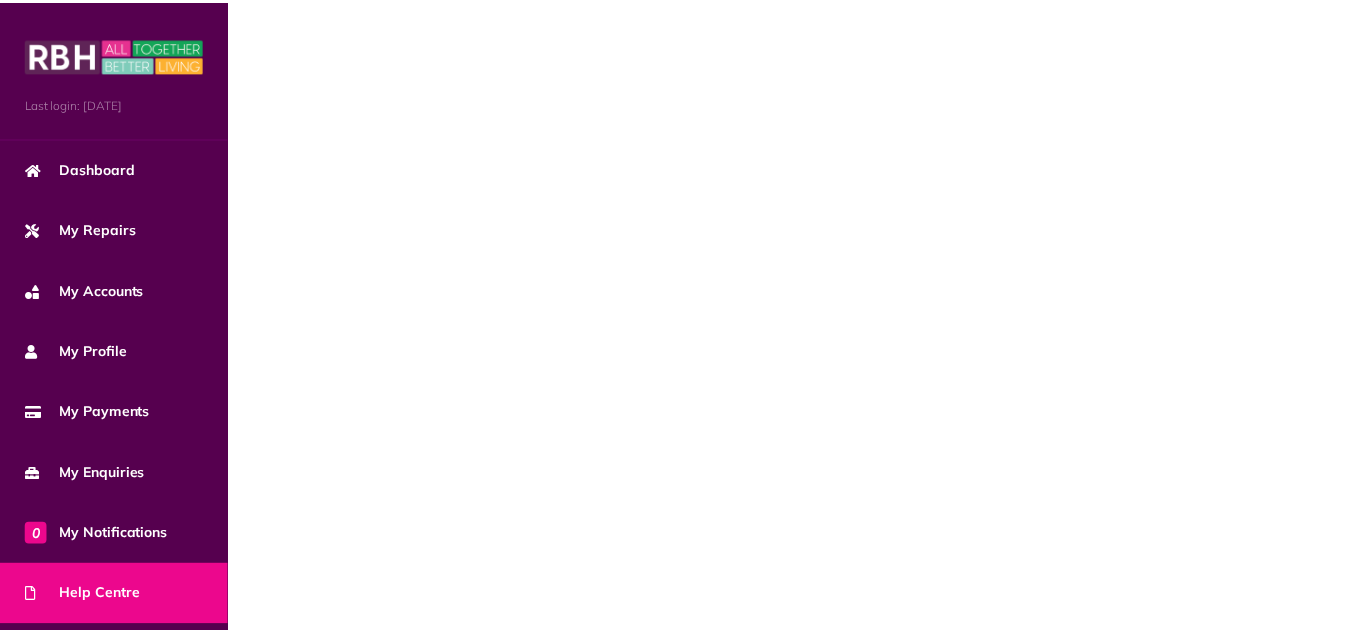 scroll, scrollTop: 0, scrollLeft: 0, axis: both 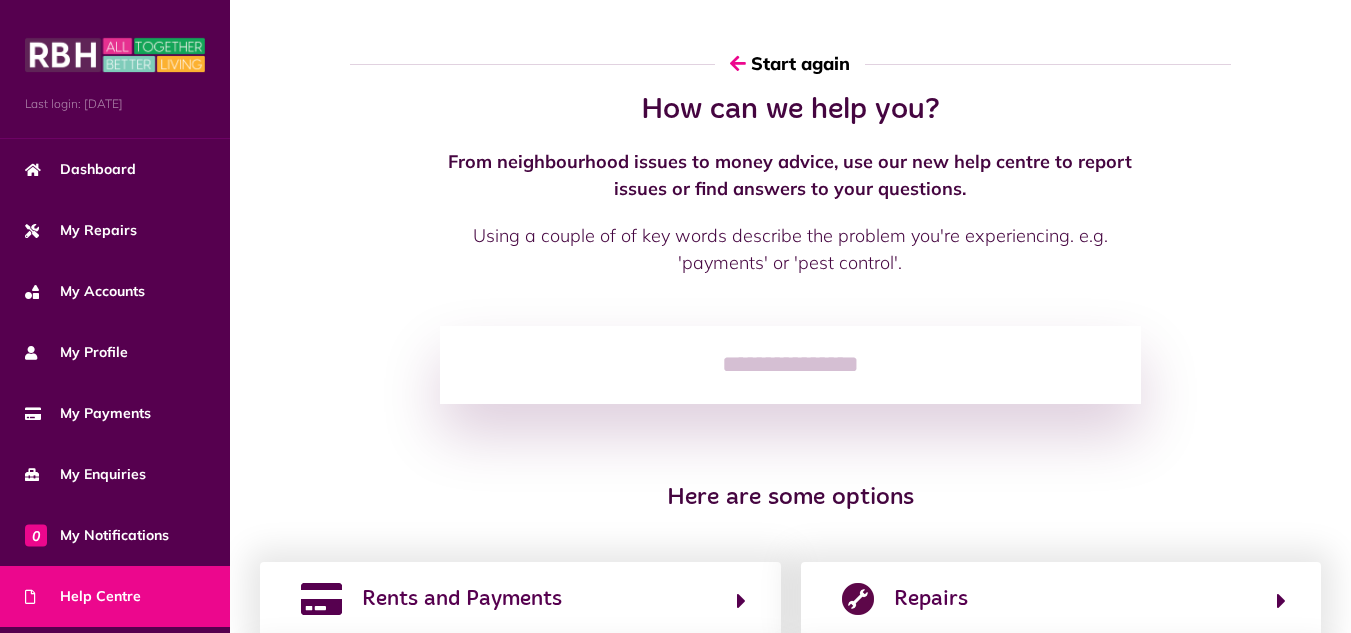click 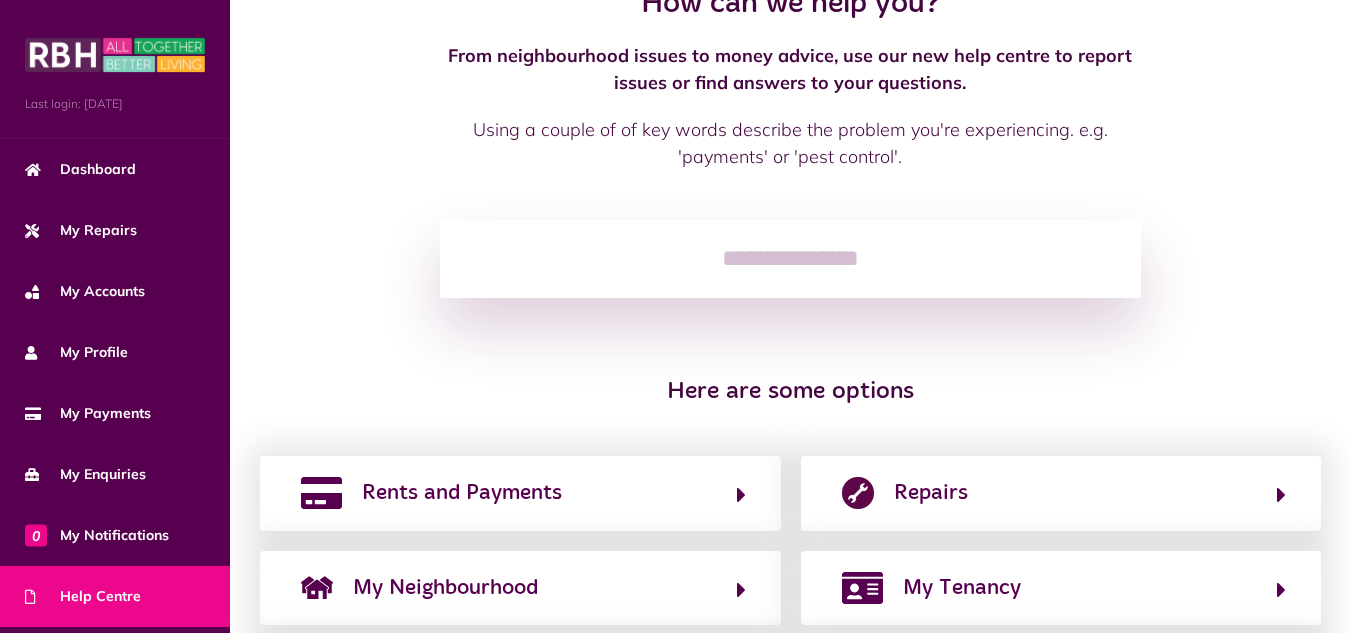 scroll, scrollTop: 80, scrollLeft: 0, axis: vertical 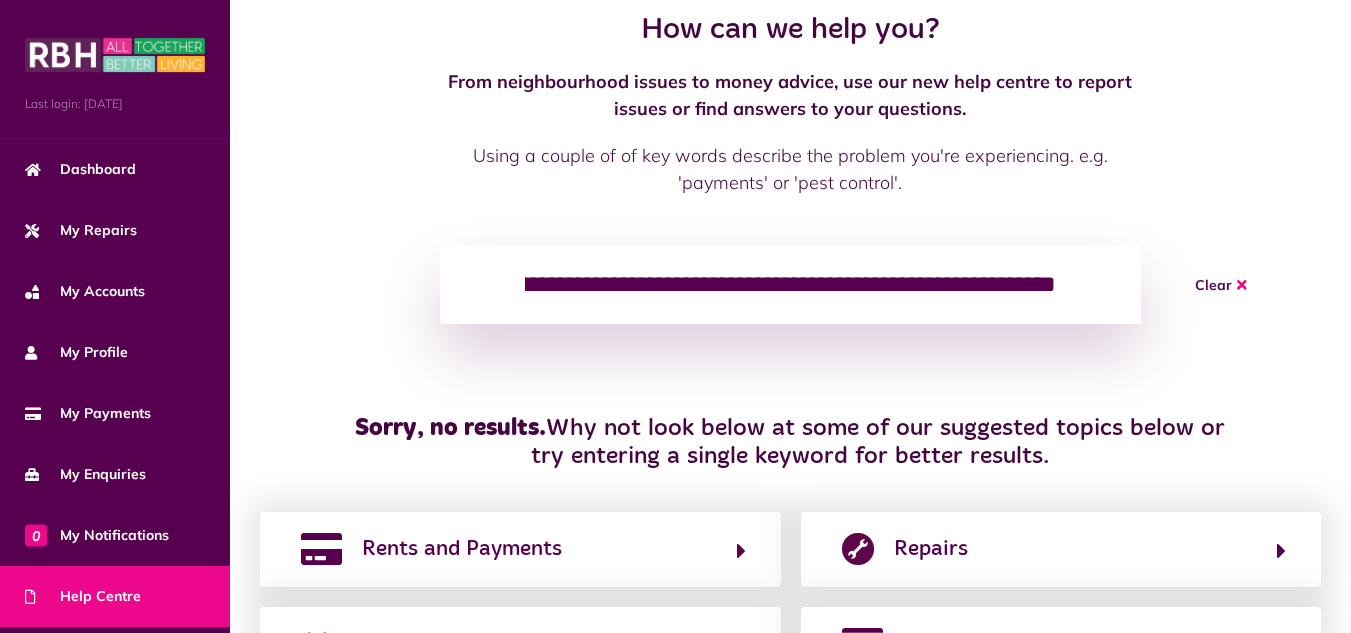 click on "**********" 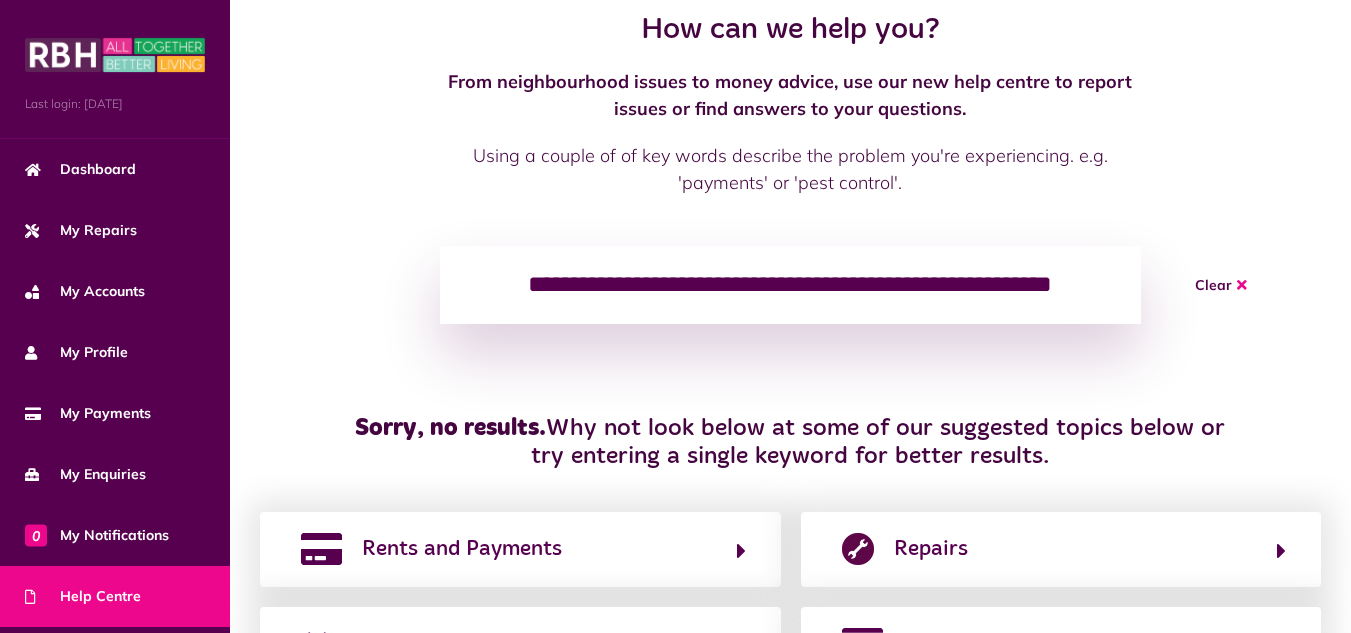 scroll, scrollTop: 0, scrollLeft: 93, axis: horizontal 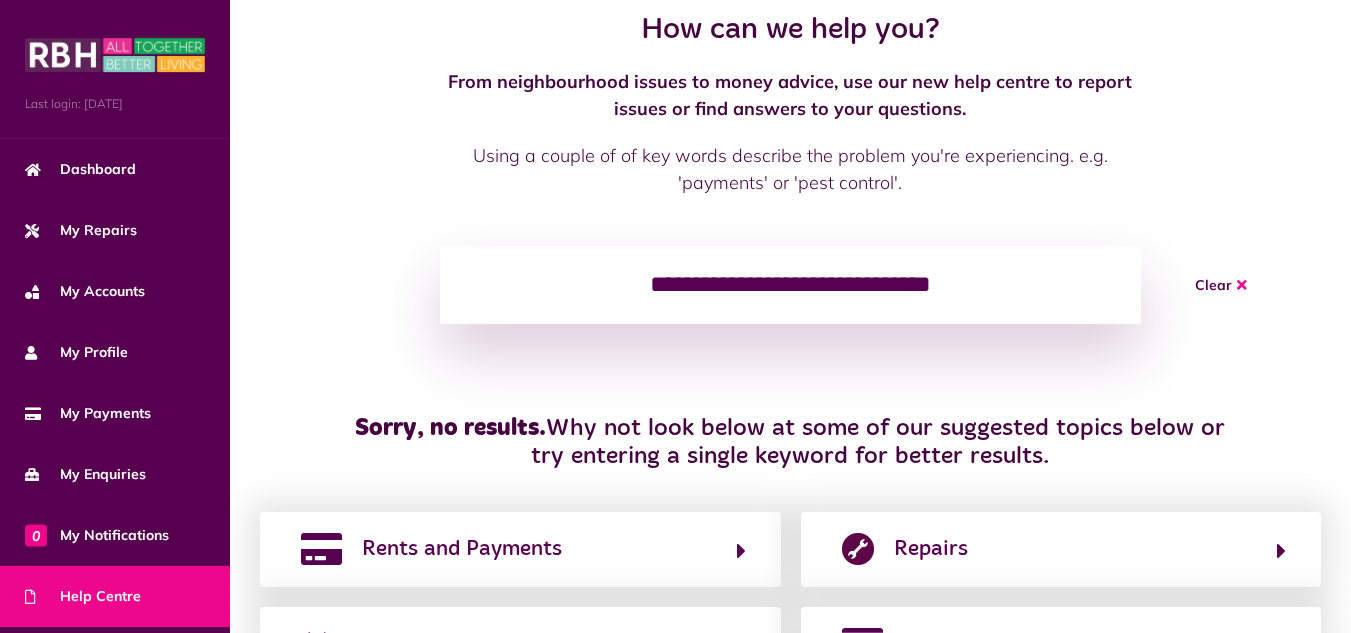 drag, startPoint x: 755, startPoint y: 286, endPoint x: 601, endPoint y: 299, distance: 154.54773 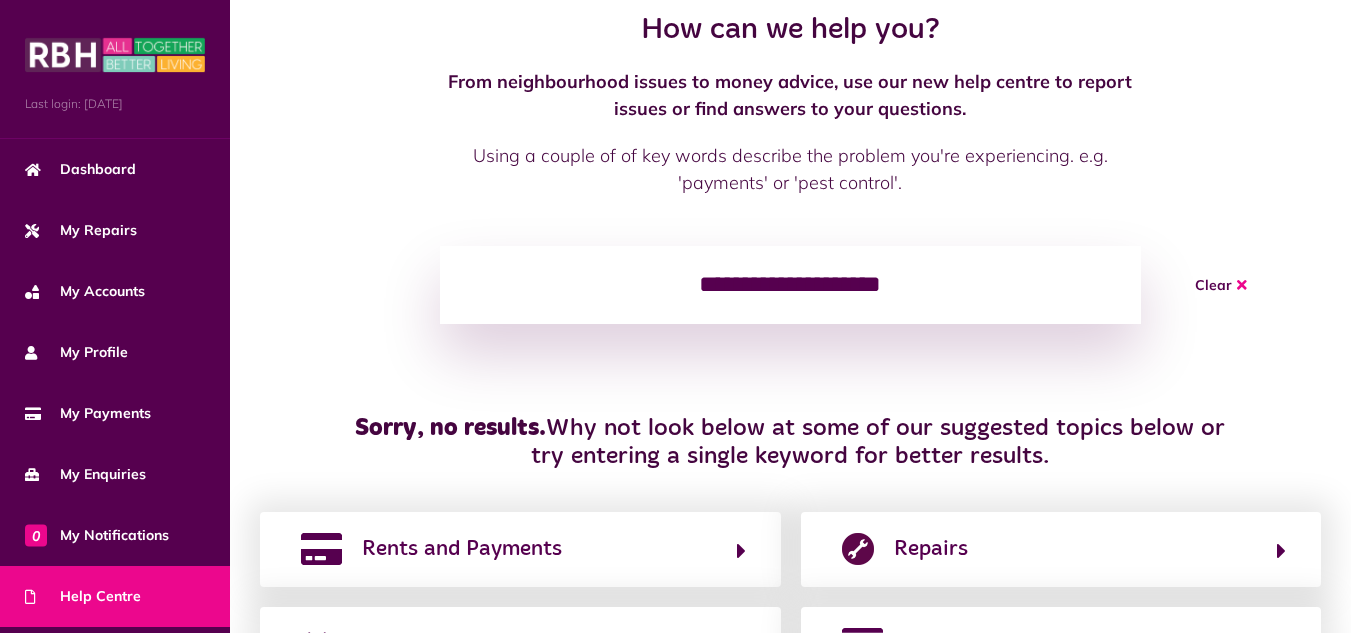 click on "**********" 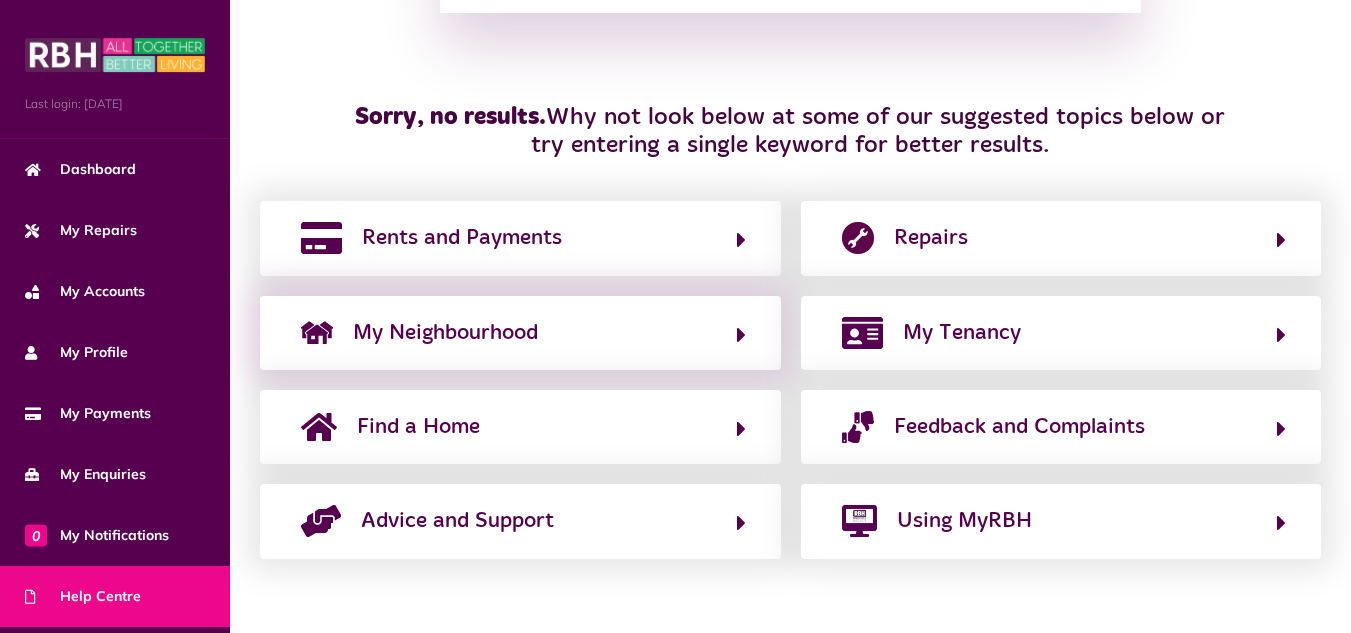 scroll, scrollTop: 407, scrollLeft: 0, axis: vertical 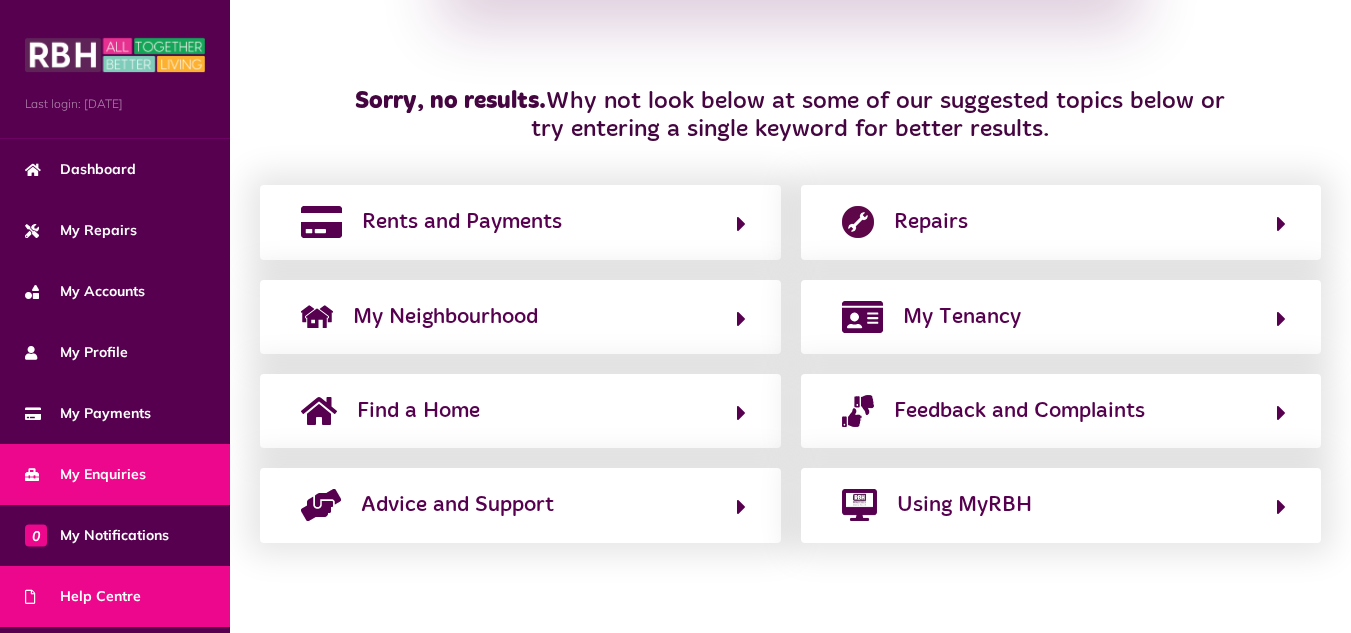 click on "My Enquiries" at bounding box center (85, 474) 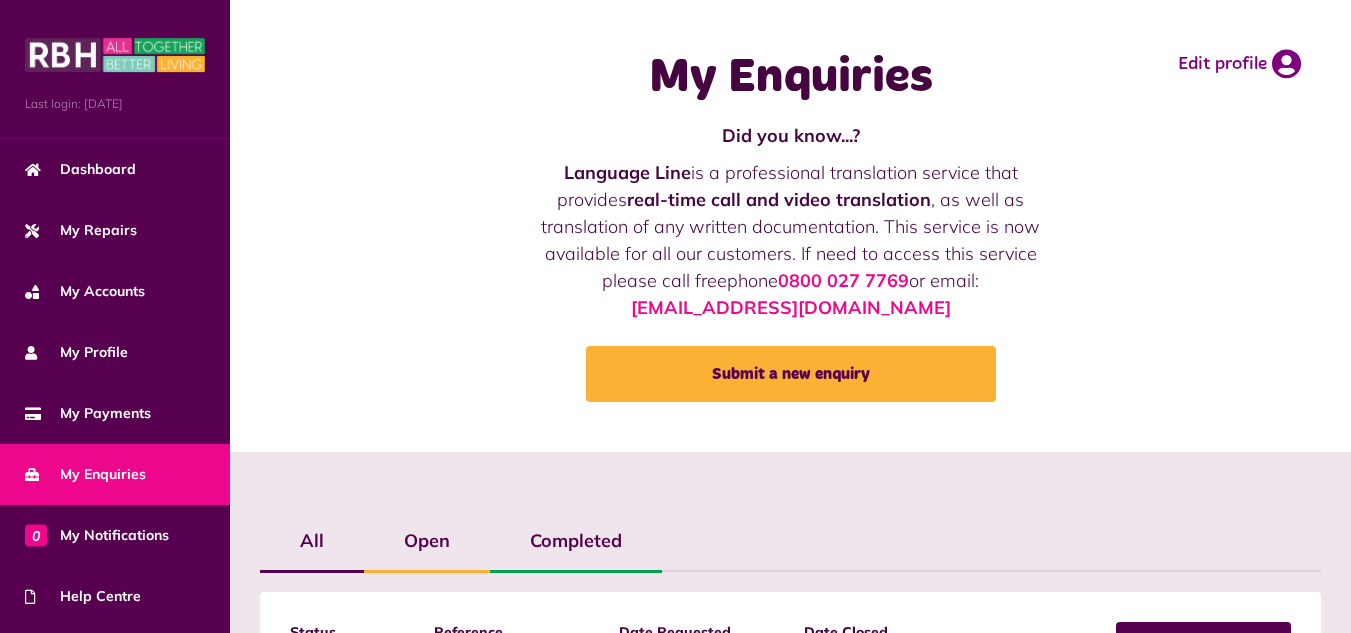 scroll, scrollTop: 0, scrollLeft: 0, axis: both 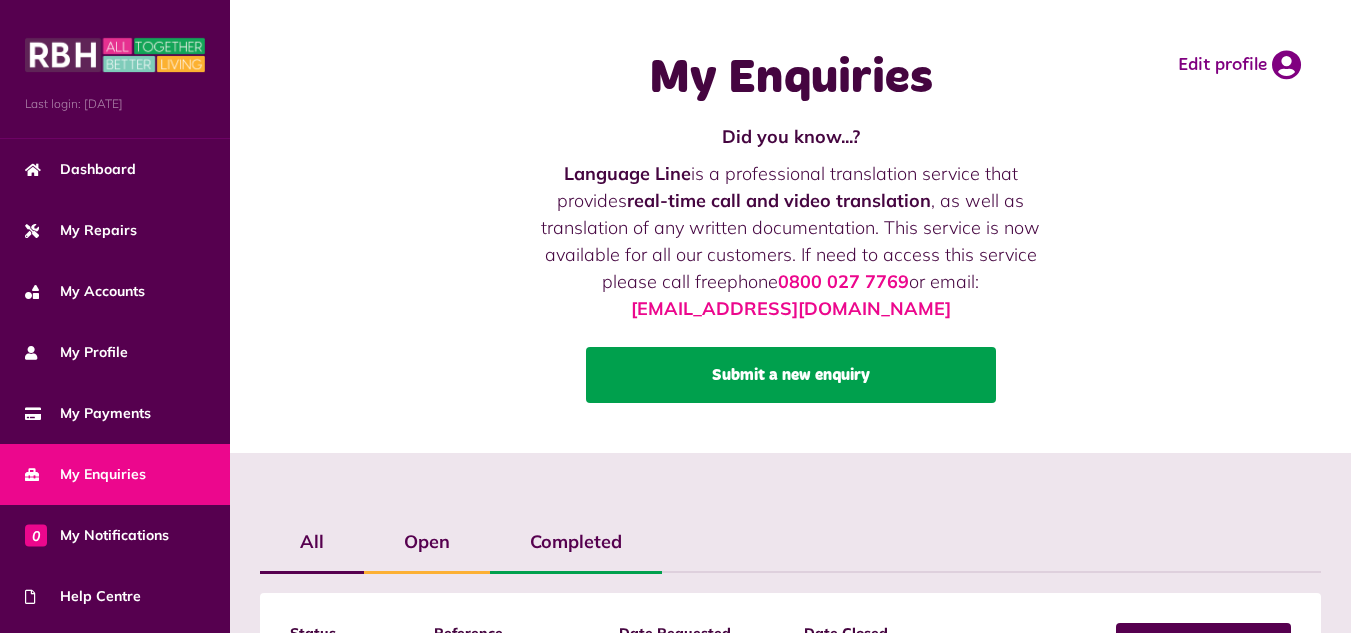 click on "Submit a new enquiry" at bounding box center (791, 375) 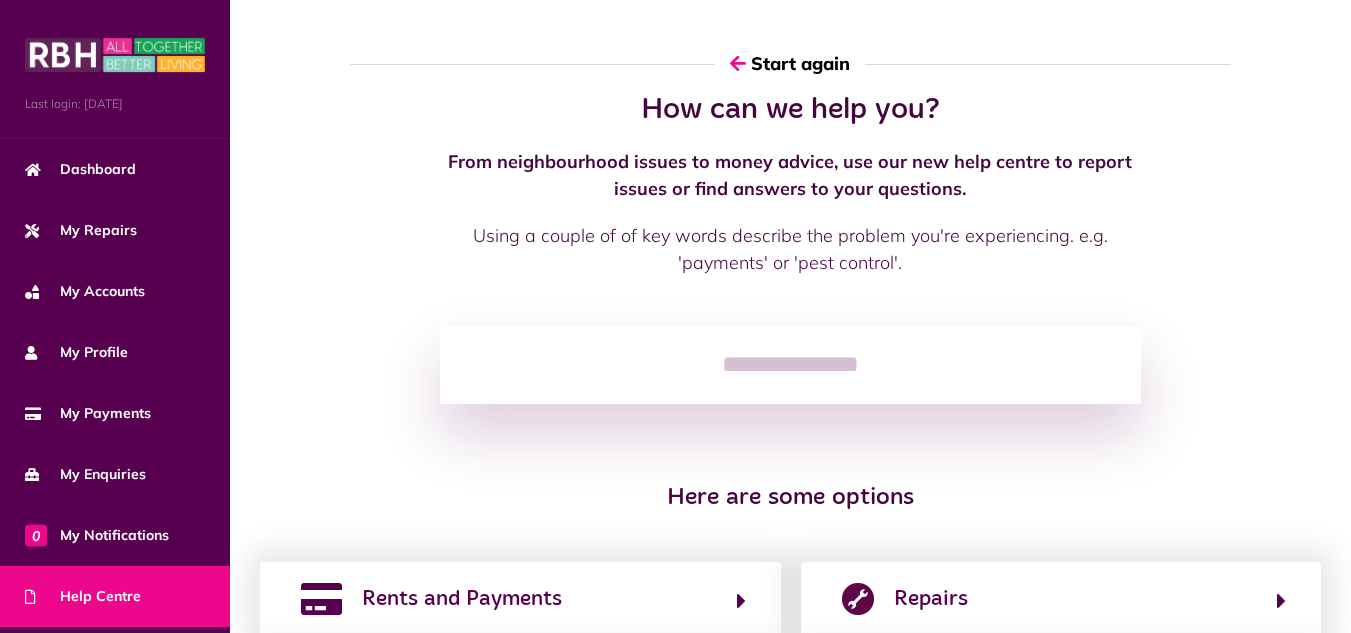 scroll, scrollTop: 0, scrollLeft: 0, axis: both 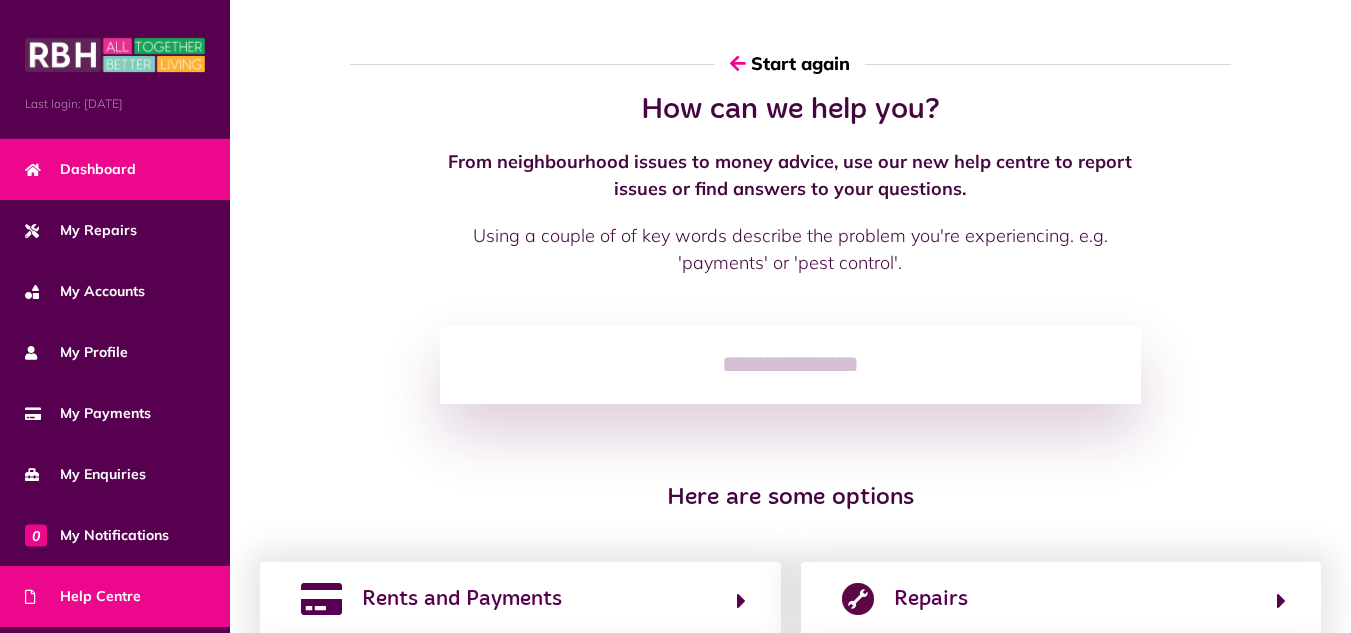 click on "Dashboard" at bounding box center (80, 169) 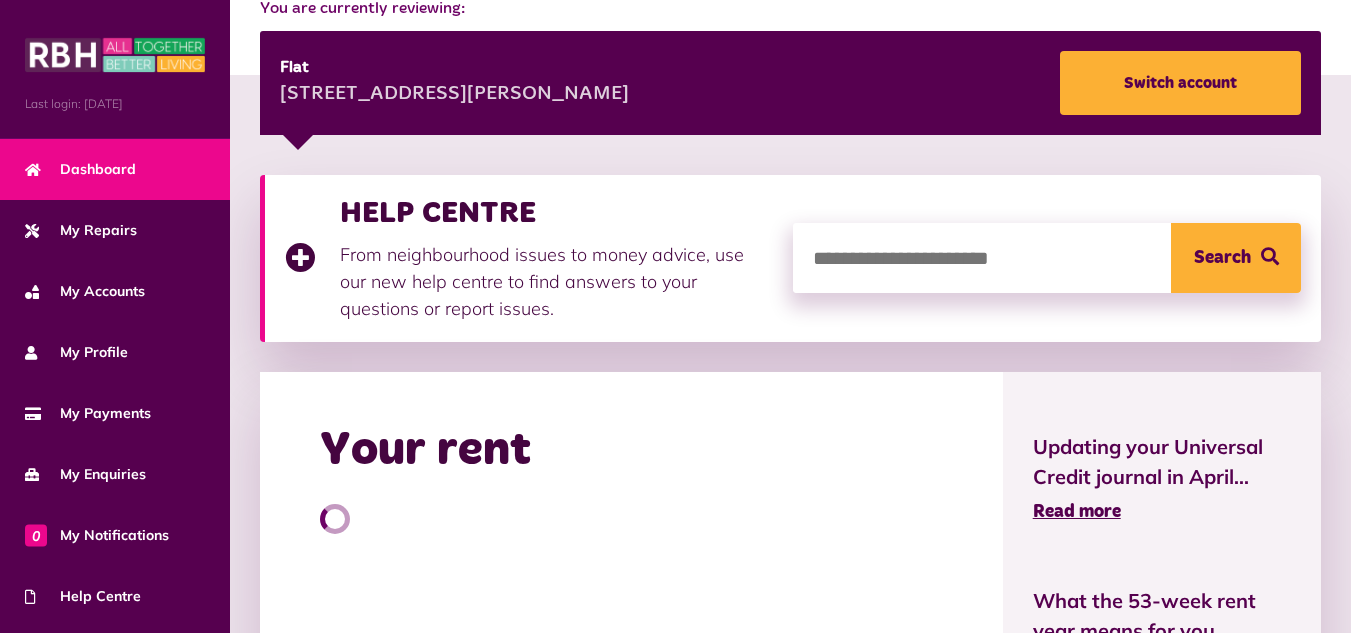 scroll, scrollTop: 267, scrollLeft: 0, axis: vertical 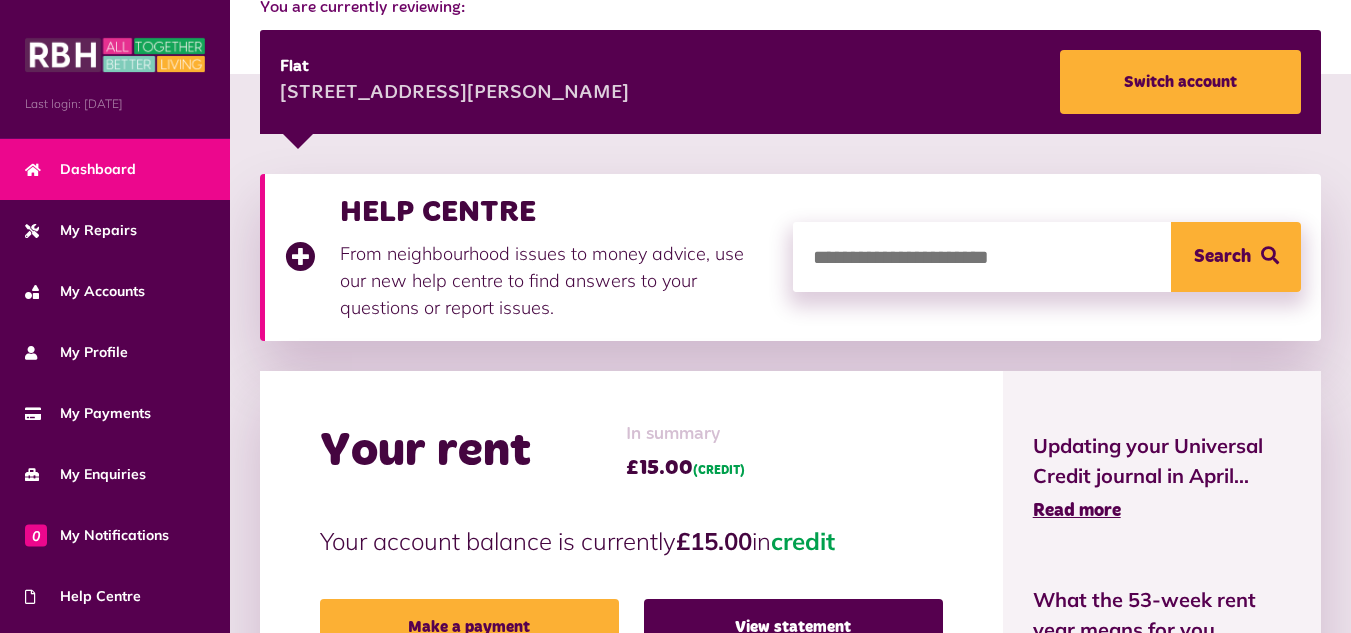 click at bounding box center (1047, 257) 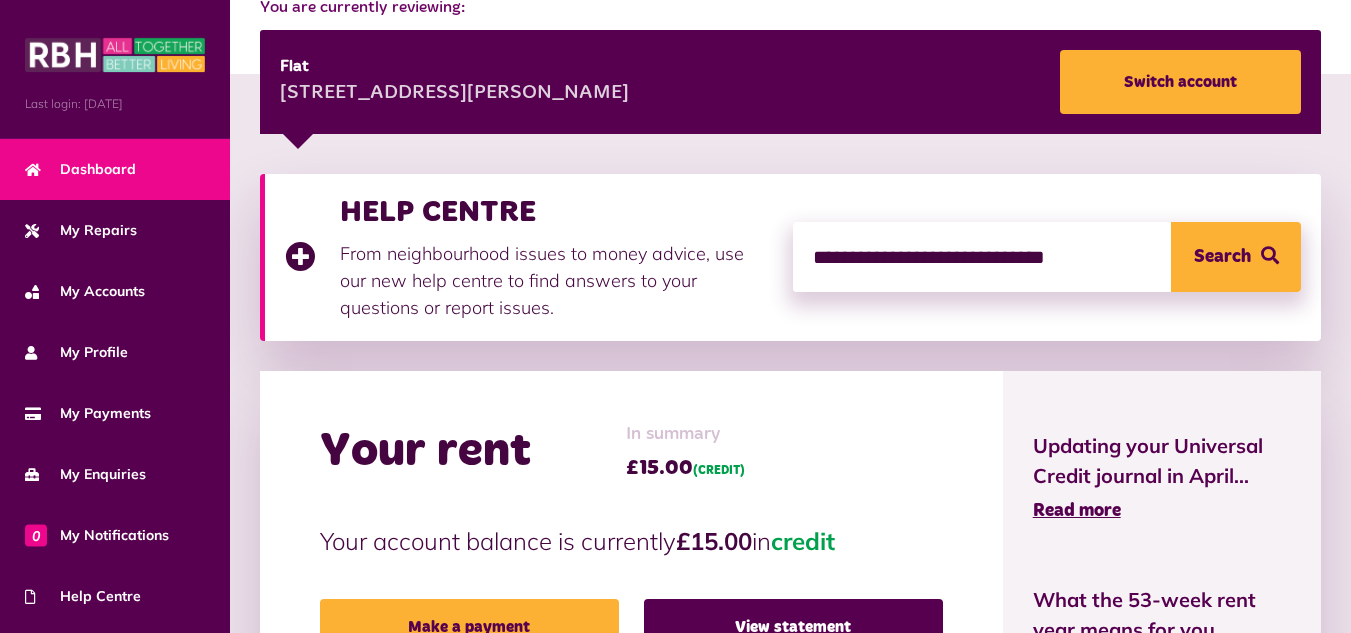 type on "**********" 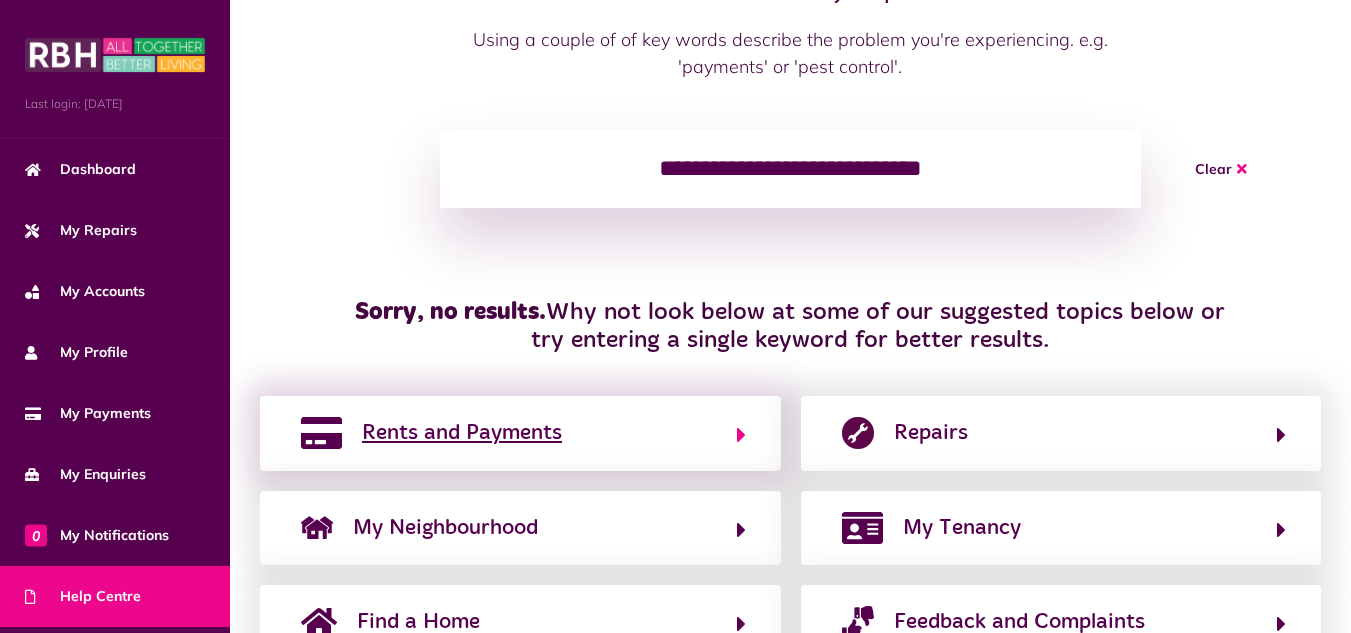 scroll, scrollTop: 400, scrollLeft: 0, axis: vertical 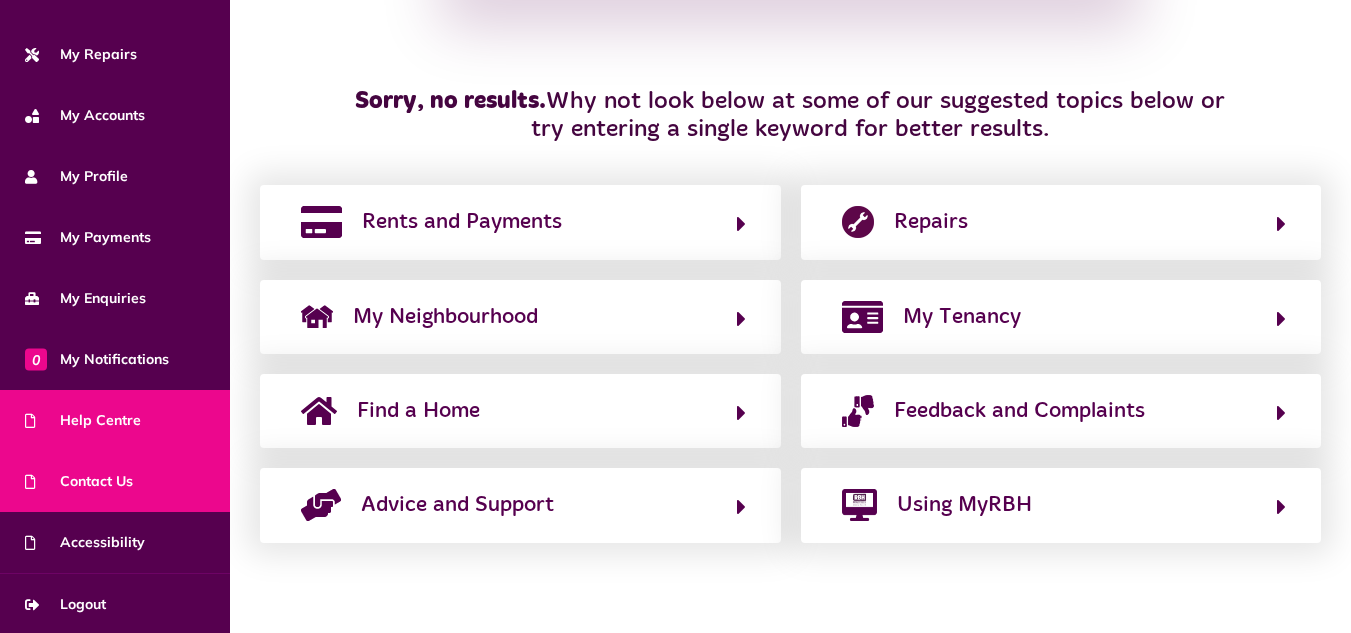 click on "Contact Us" at bounding box center [79, 481] 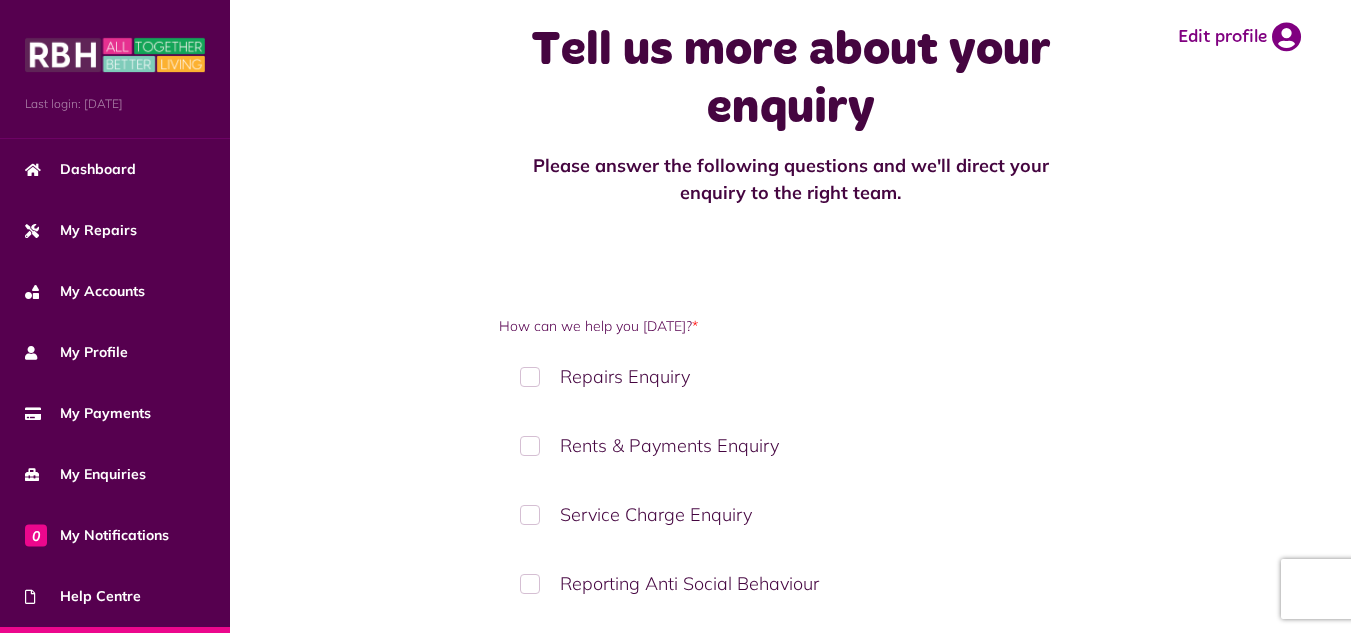 scroll, scrollTop: 0, scrollLeft: 0, axis: both 